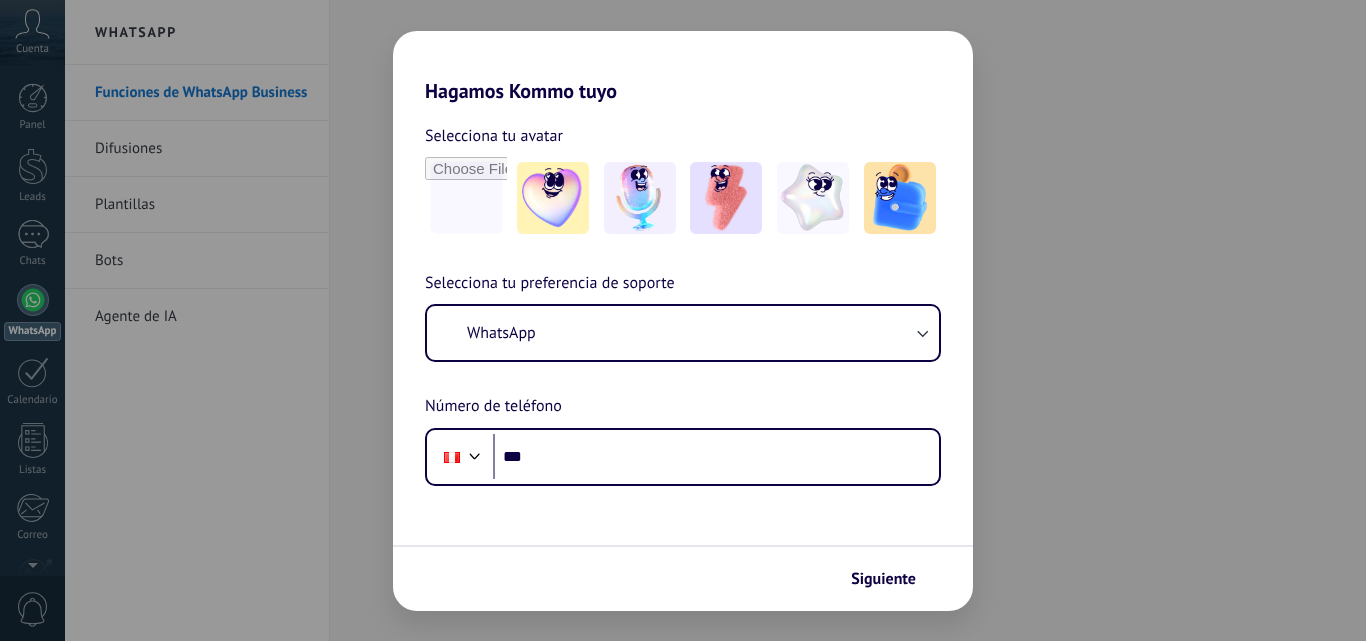scroll, scrollTop: 0, scrollLeft: 0, axis: both 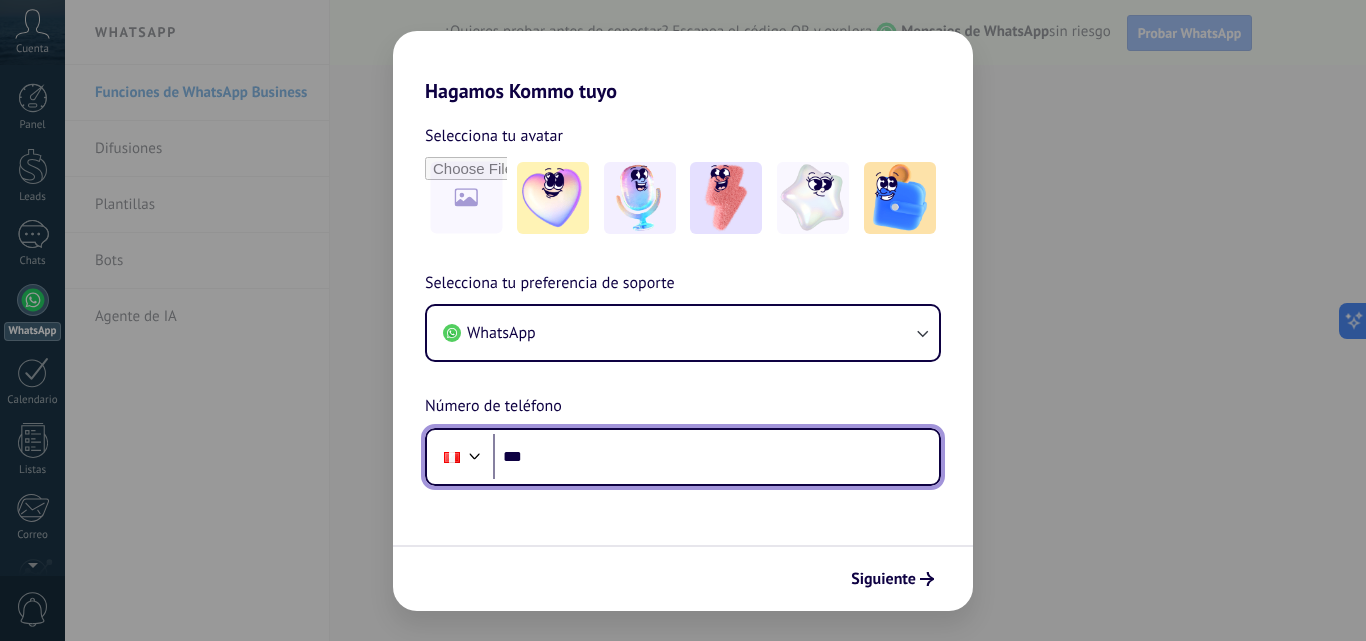 click on "***" at bounding box center (716, 457) 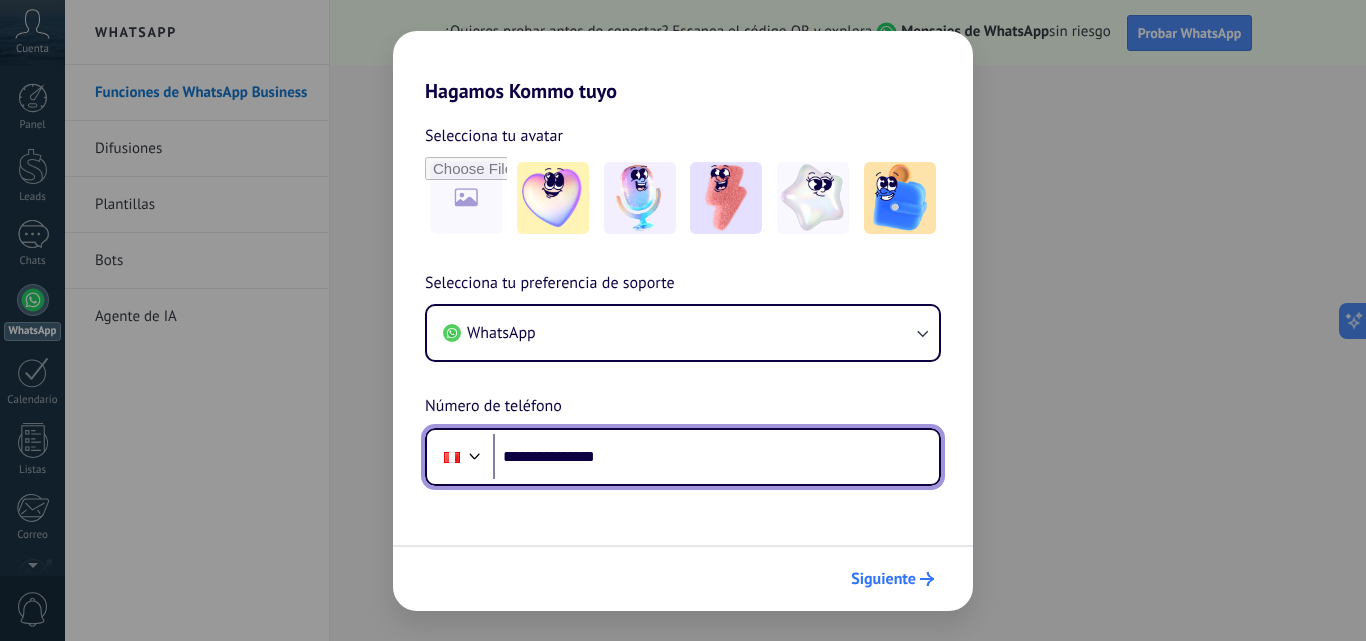 type on "**********" 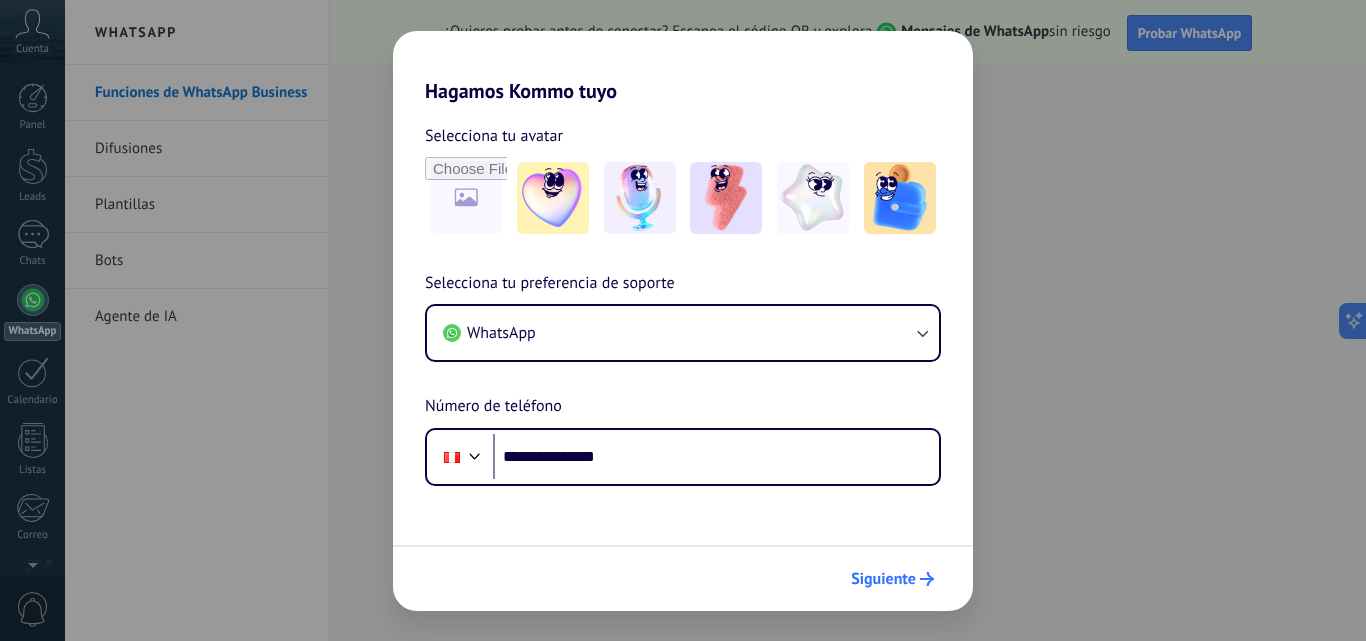 click on "Siguiente" at bounding box center (892, 579) 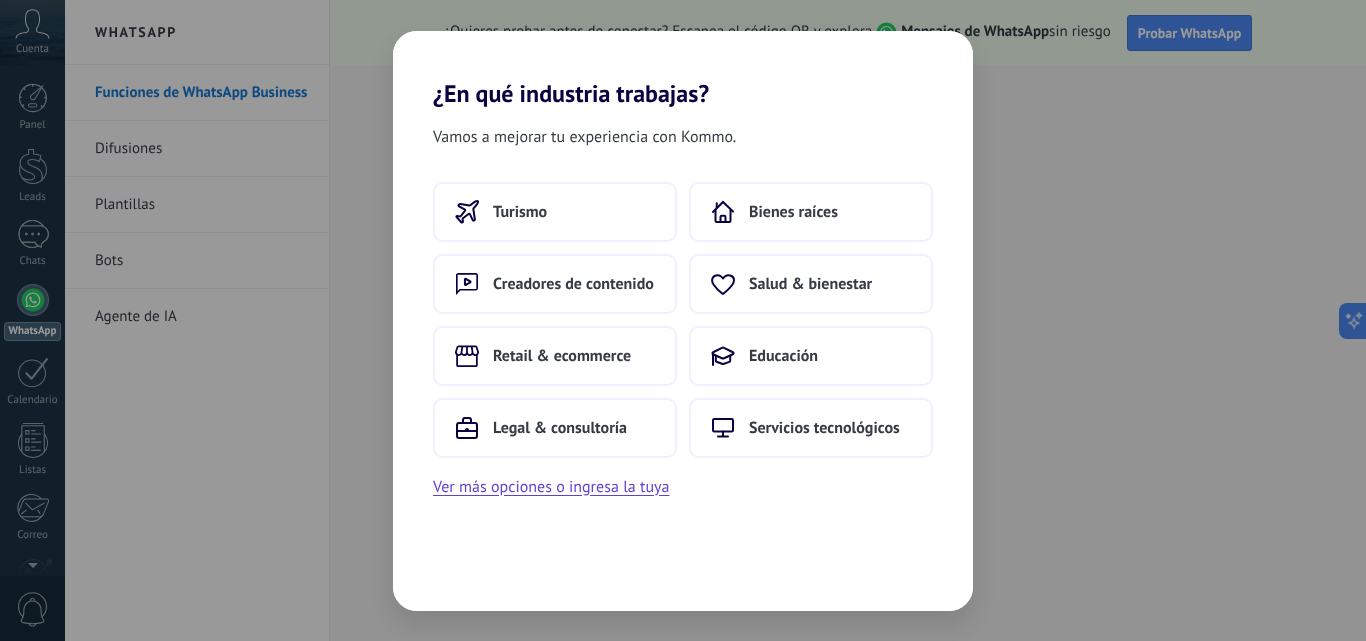 scroll, scrollTop: 0, scrollLeft: 0, axis: both 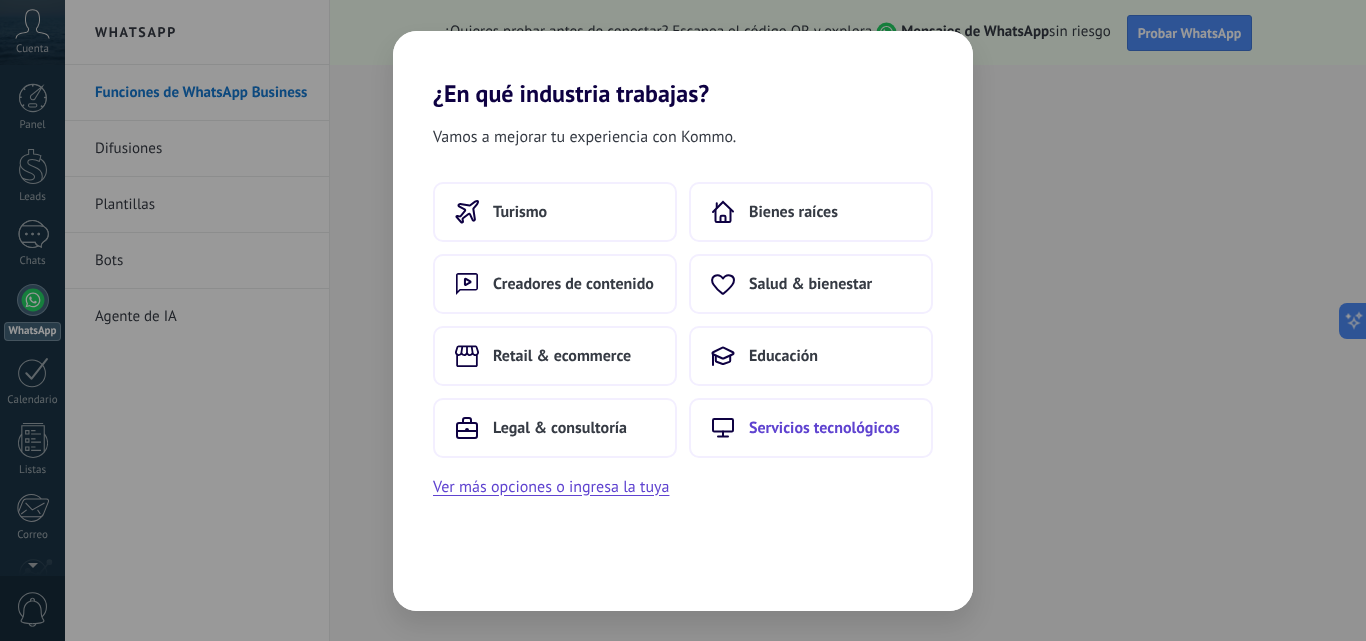 click on "Servicios tecnológicos" at bounding box center [811, 428] 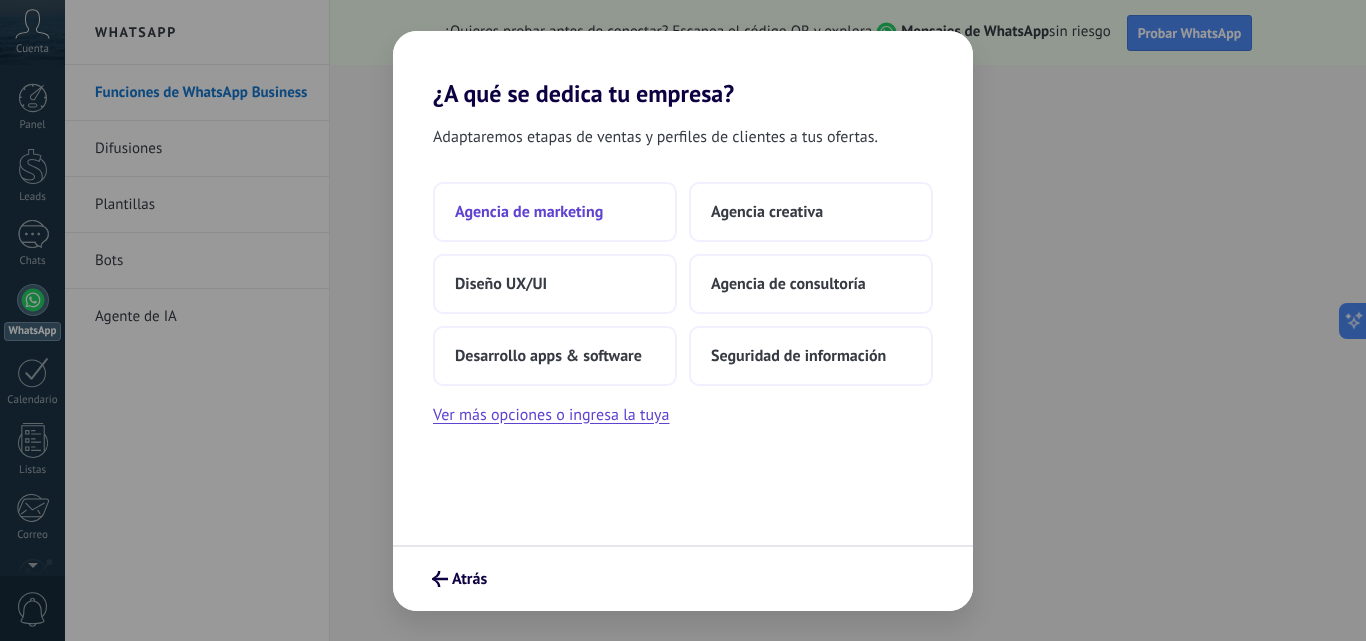 click on "Agencia de marketing" at bounding box center [529, 212] 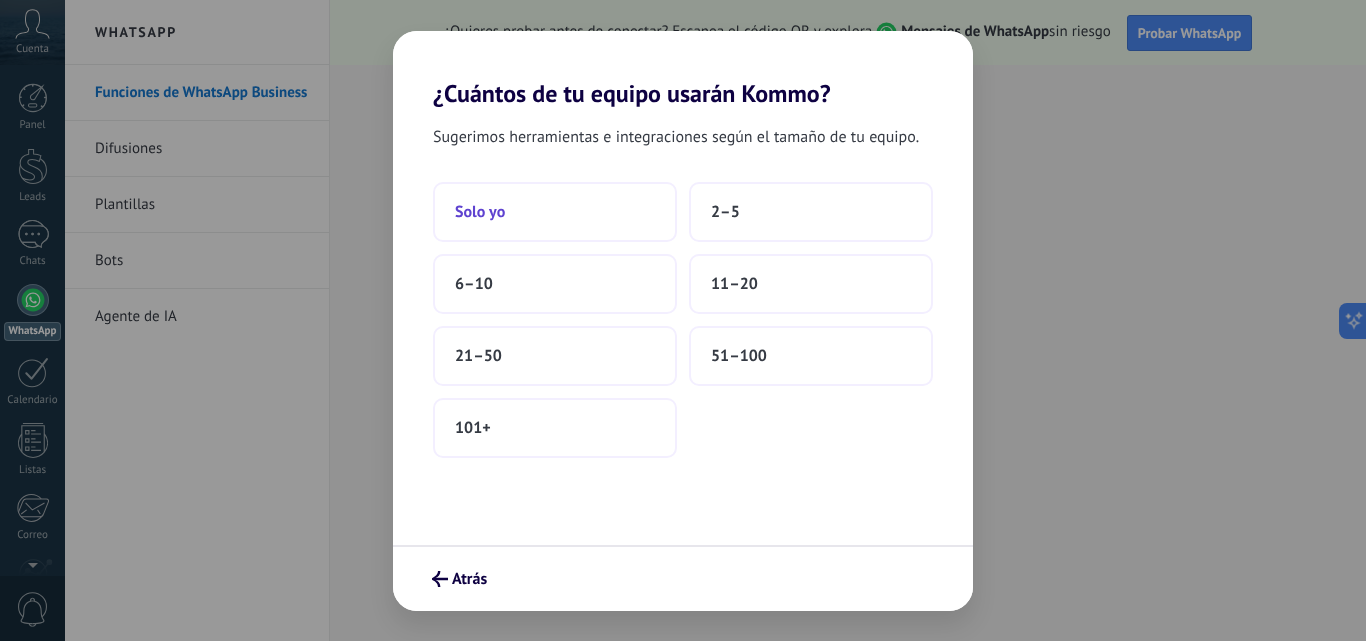 click on "Solo yo" at bounding box center (555, 212) 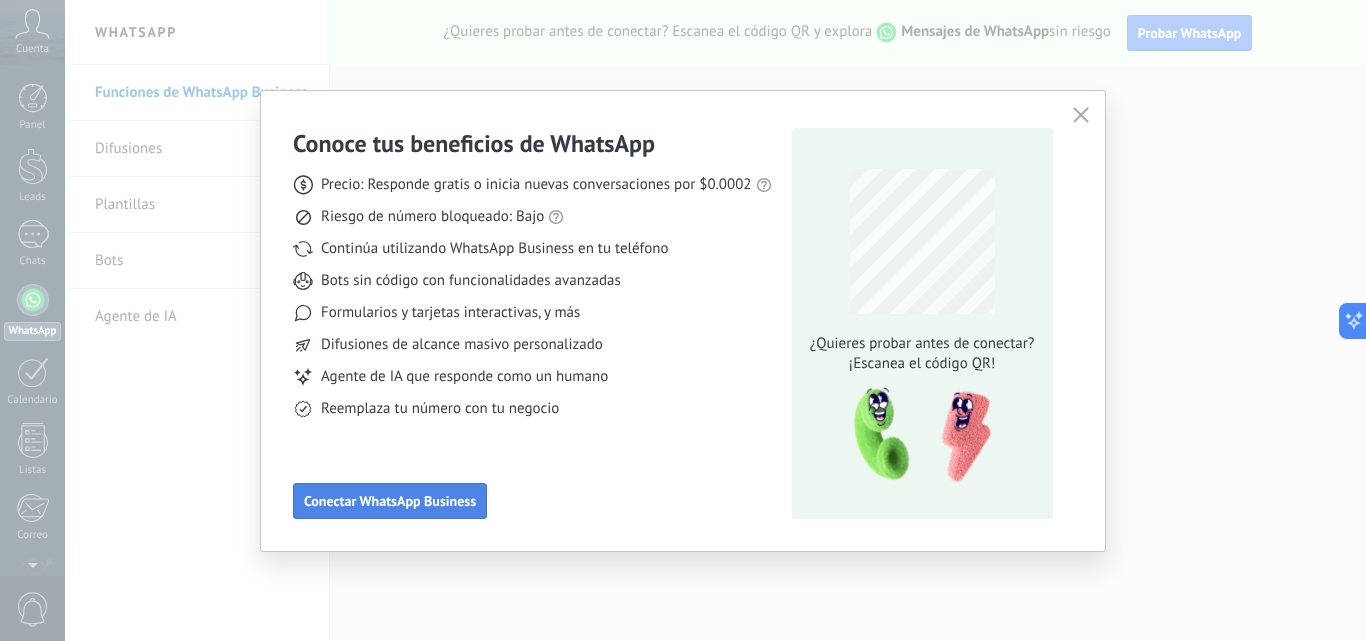 click on "Conectar WhatsApp Business" at bounding box center [390, 501] 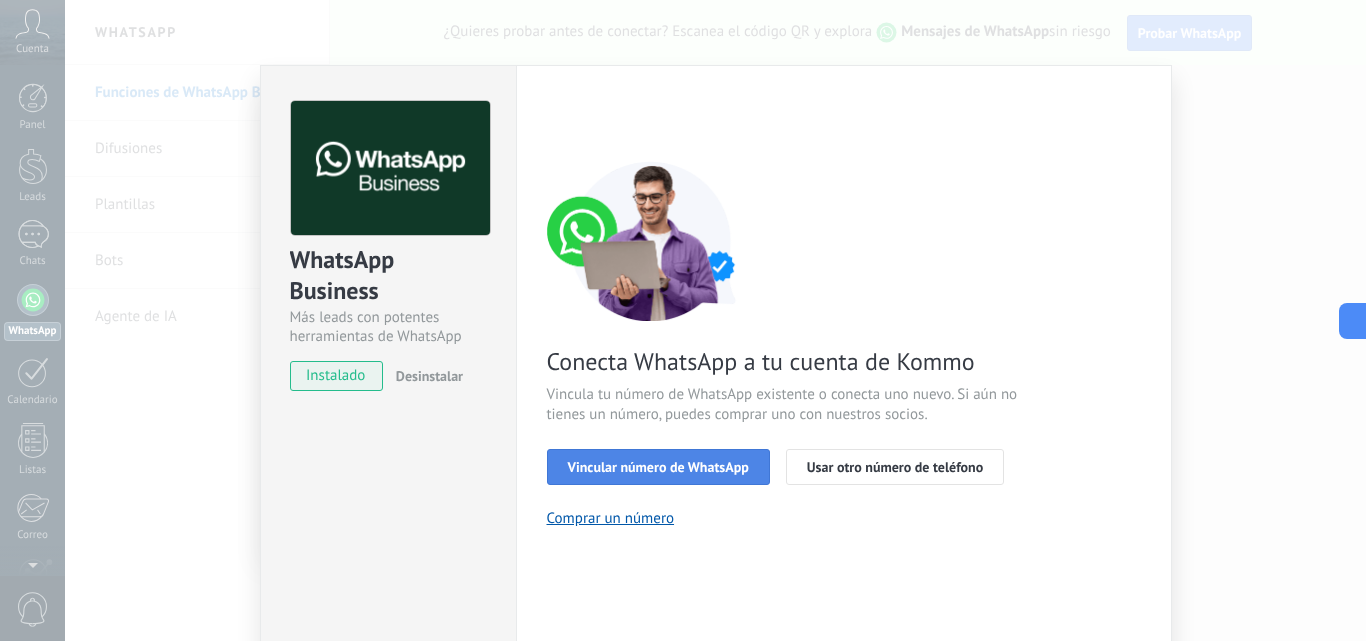 click on "Vincular número de WhatsApp" at bounding box center [658, 467] 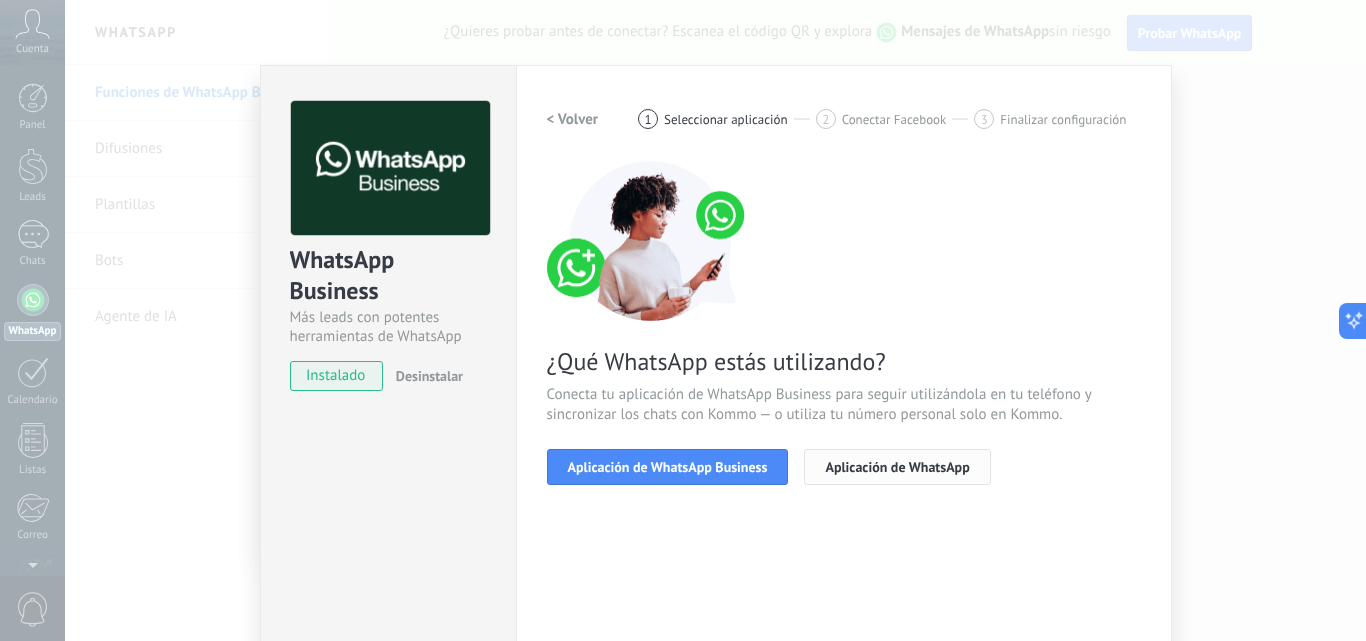click on "Aplicación de WhatsApp" at bounding box center (897, 467) 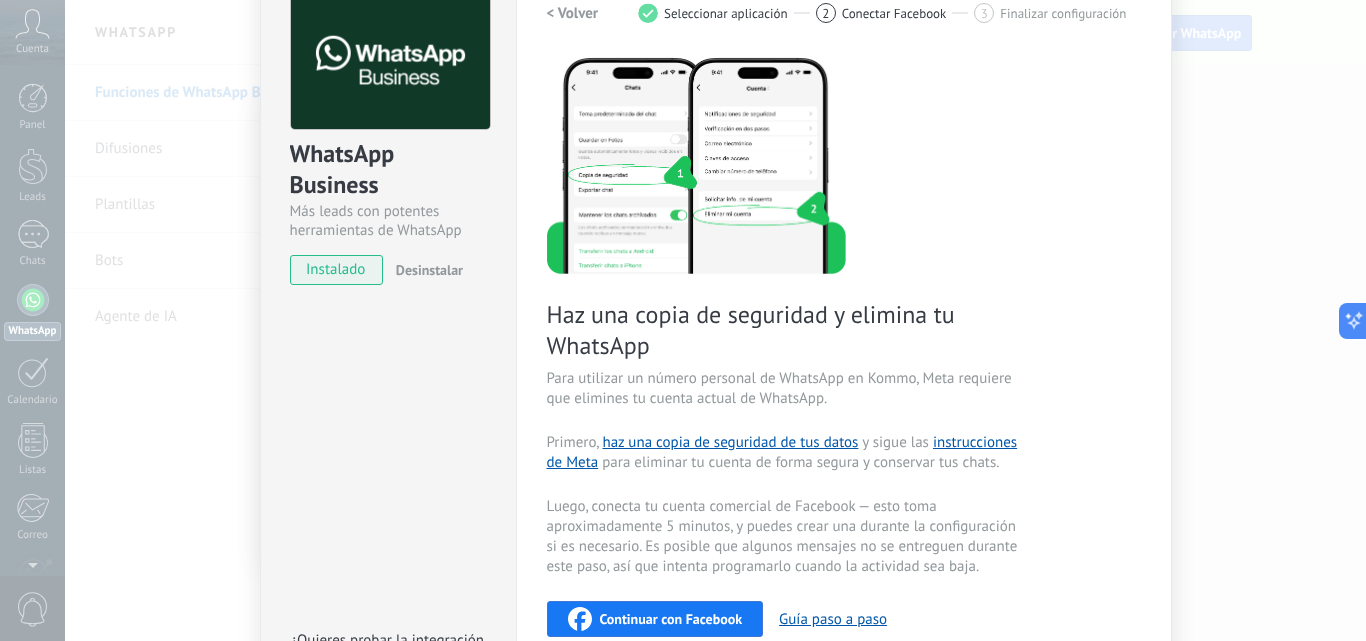 scroll, scrollTop: 0, scrollLeft: 0, axis: both 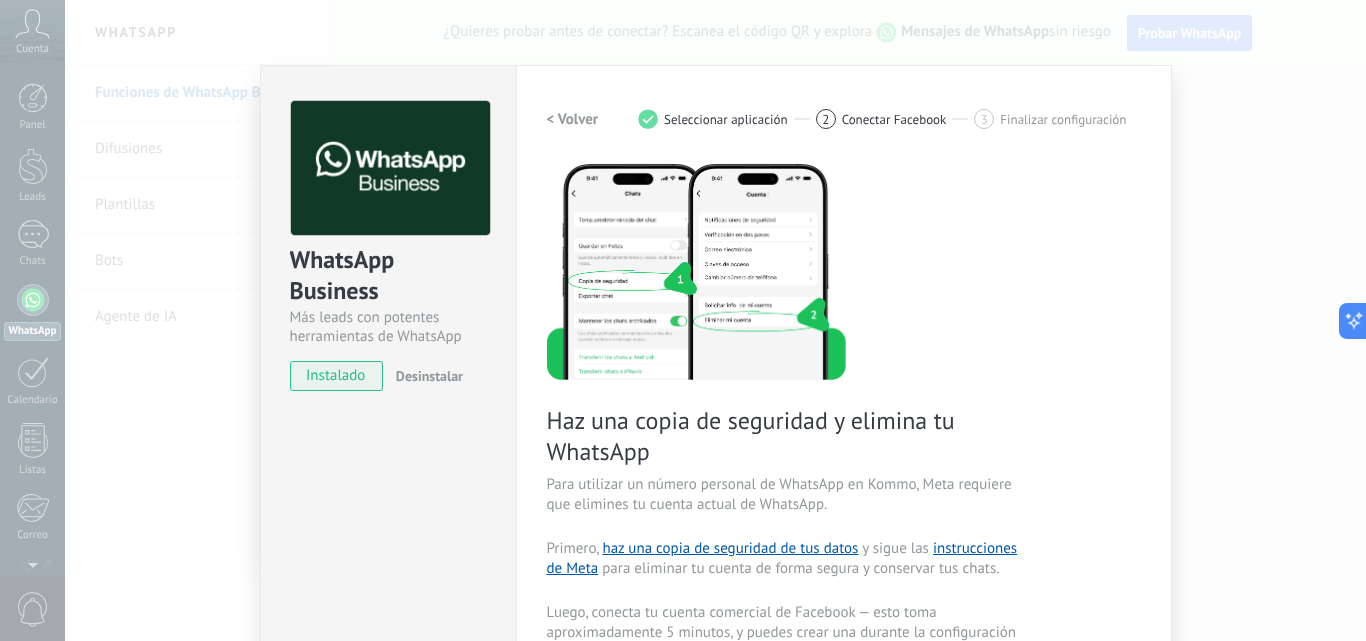 click on "< Volver" at bounding box center [573, 119] 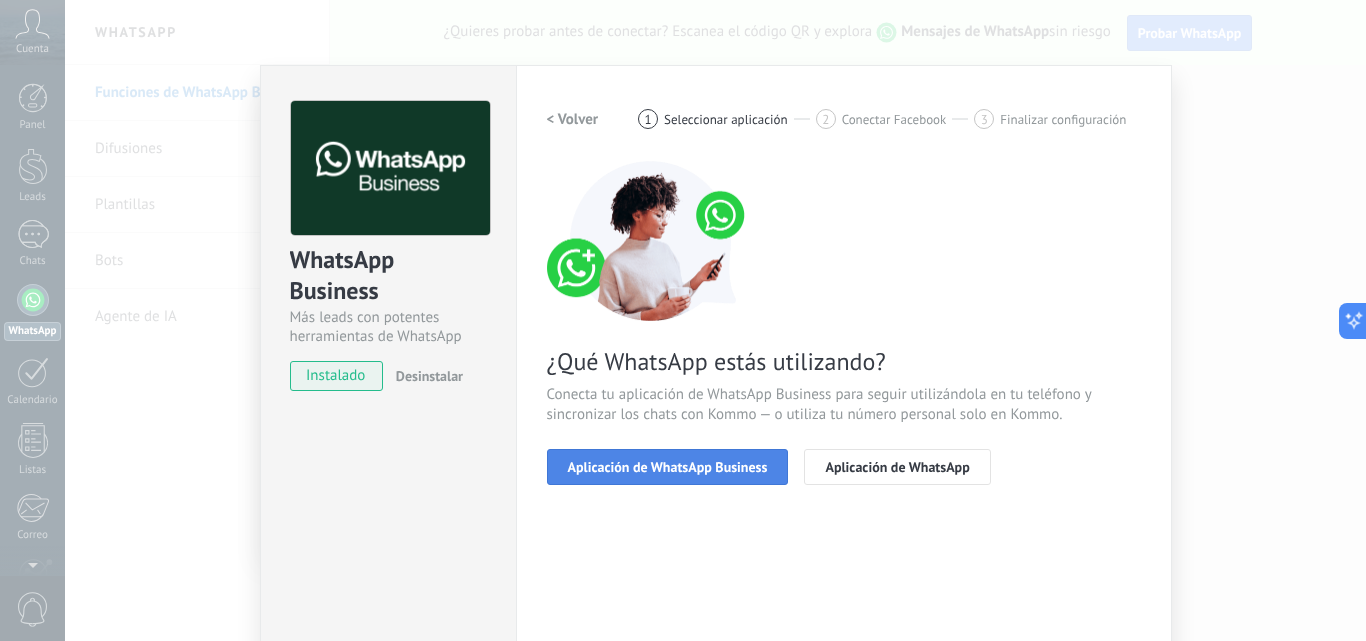 click on "Aplicación de WhatsApp Business" at bounding box center (668, 467) 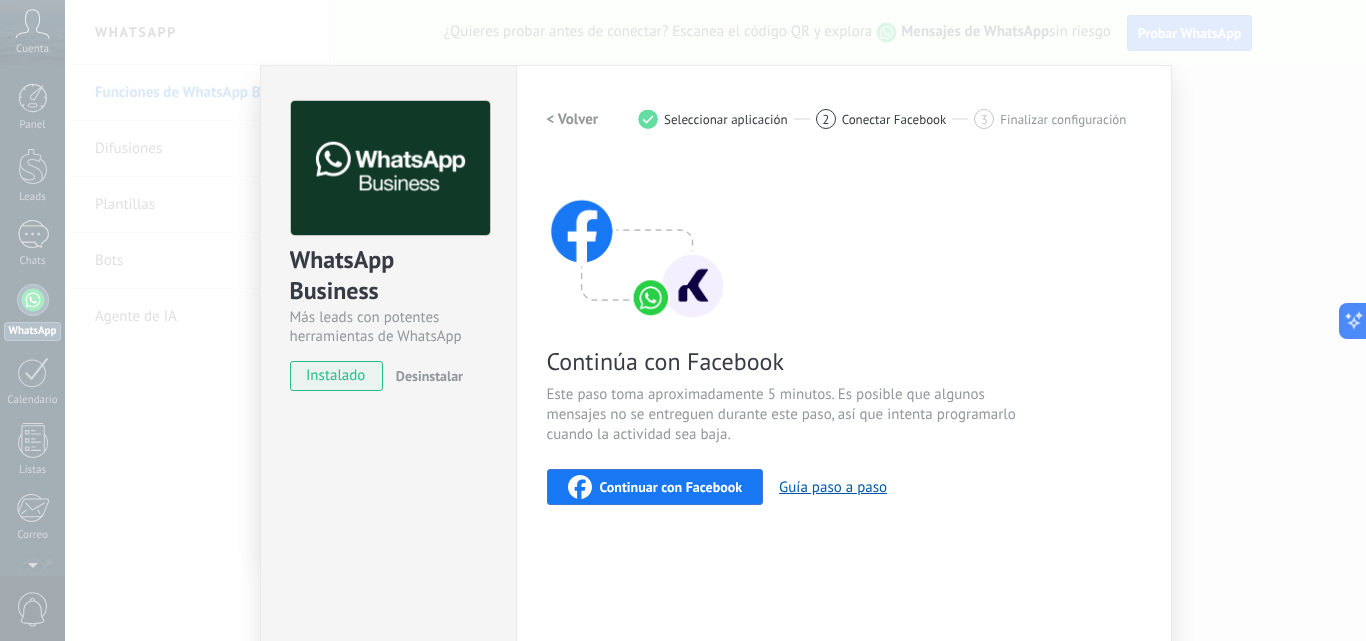 click on "Continuar con Facebook" at bounding box center (671, 487) 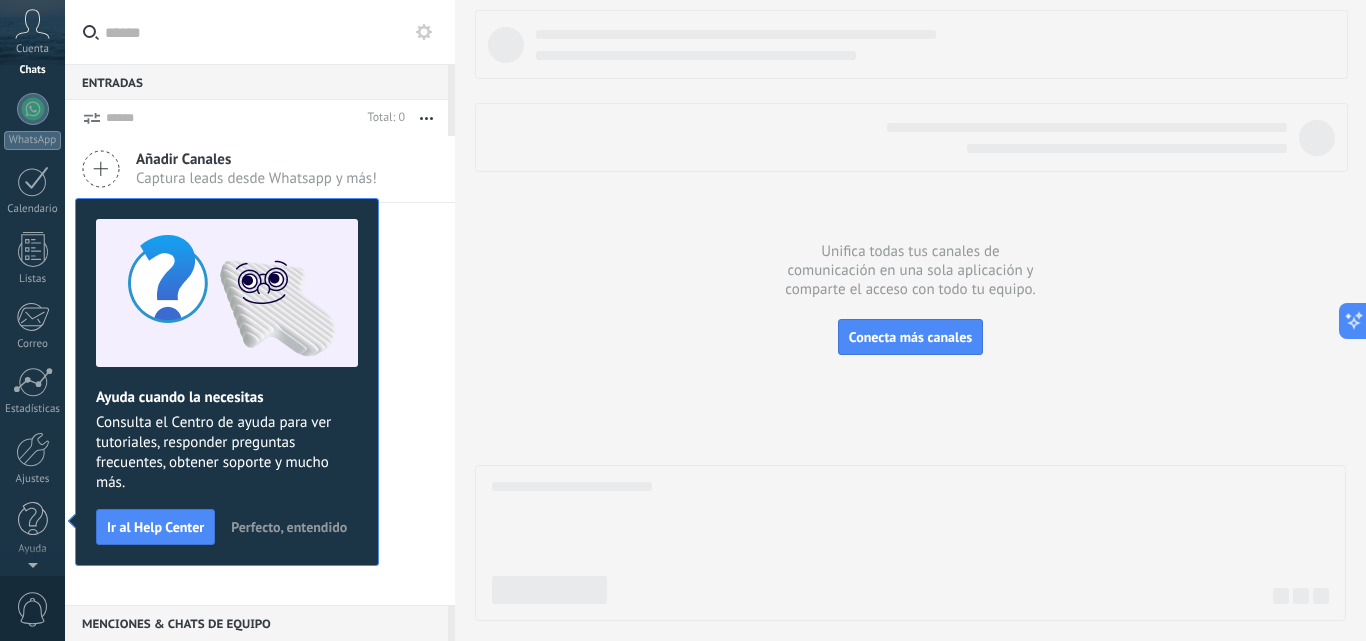 scroll, scrollTop: 0, scrollLeft: 0, axis: both 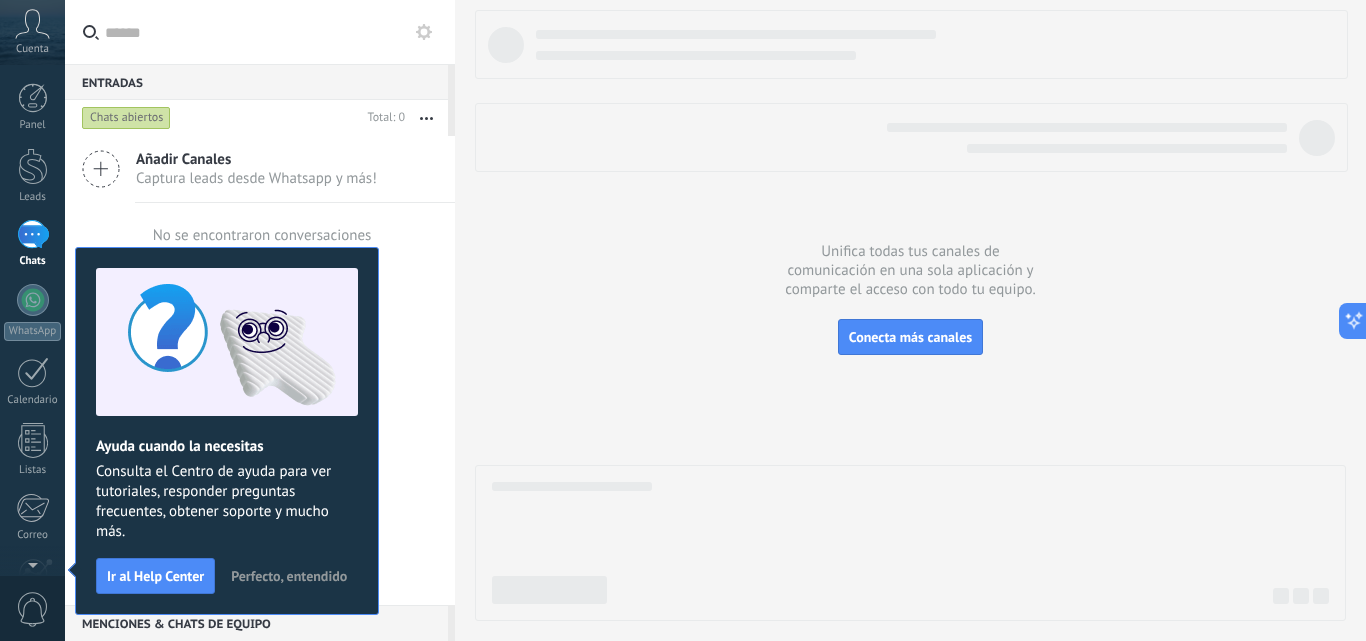 click at bounding box center [910, 315] 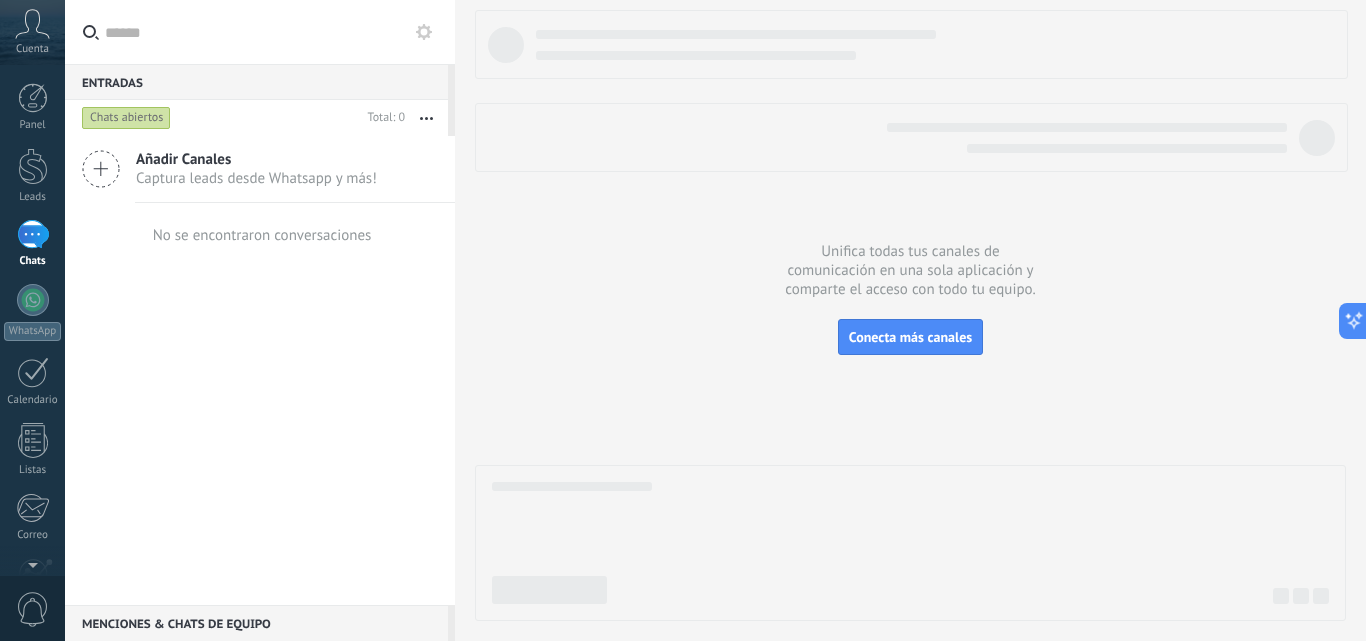 drag, startPoint x: 126, startPoint y: 67, endPoint x: 129, endPoint y: 89, distance: 22.203604 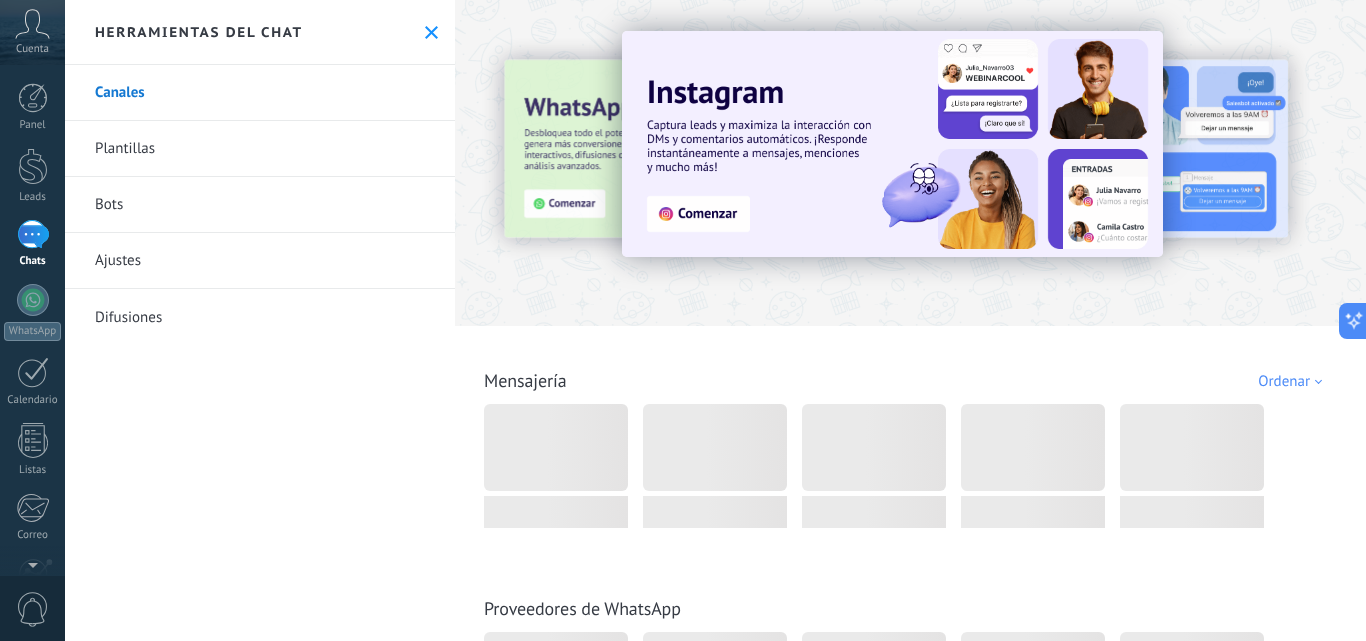 click on "Difusiones" at bounding box center (260, 317) 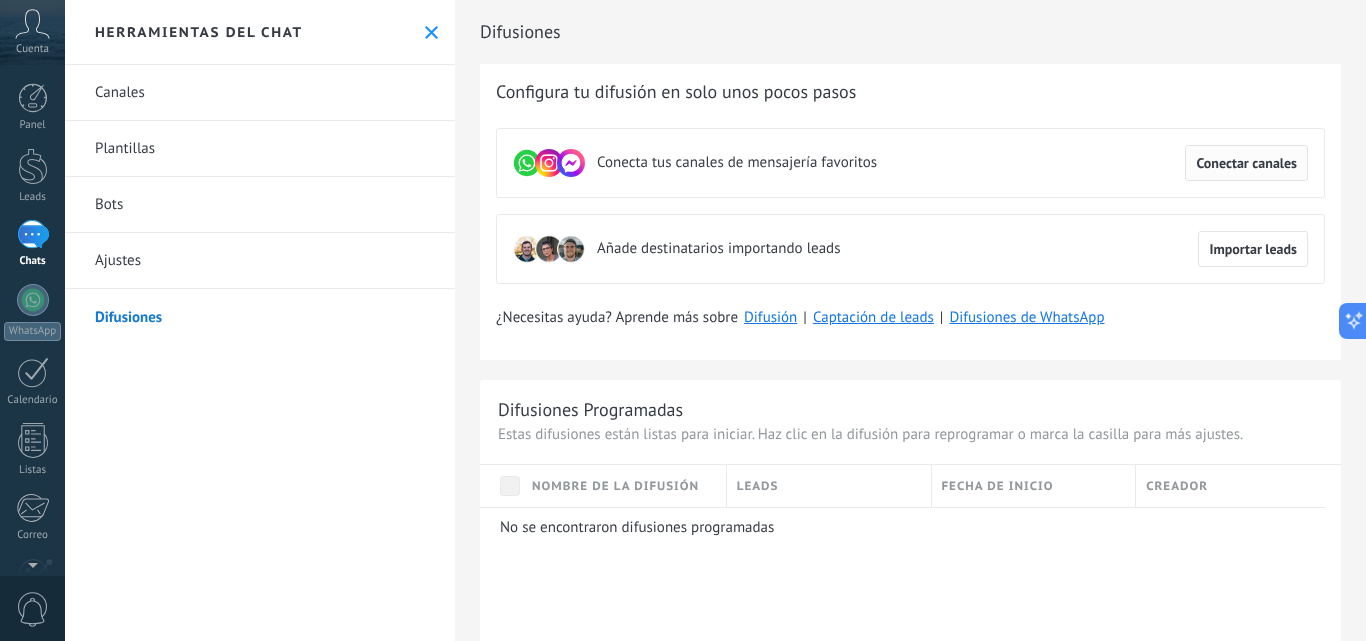 click on "Conectar canales" at bounding box center (1246, 163) 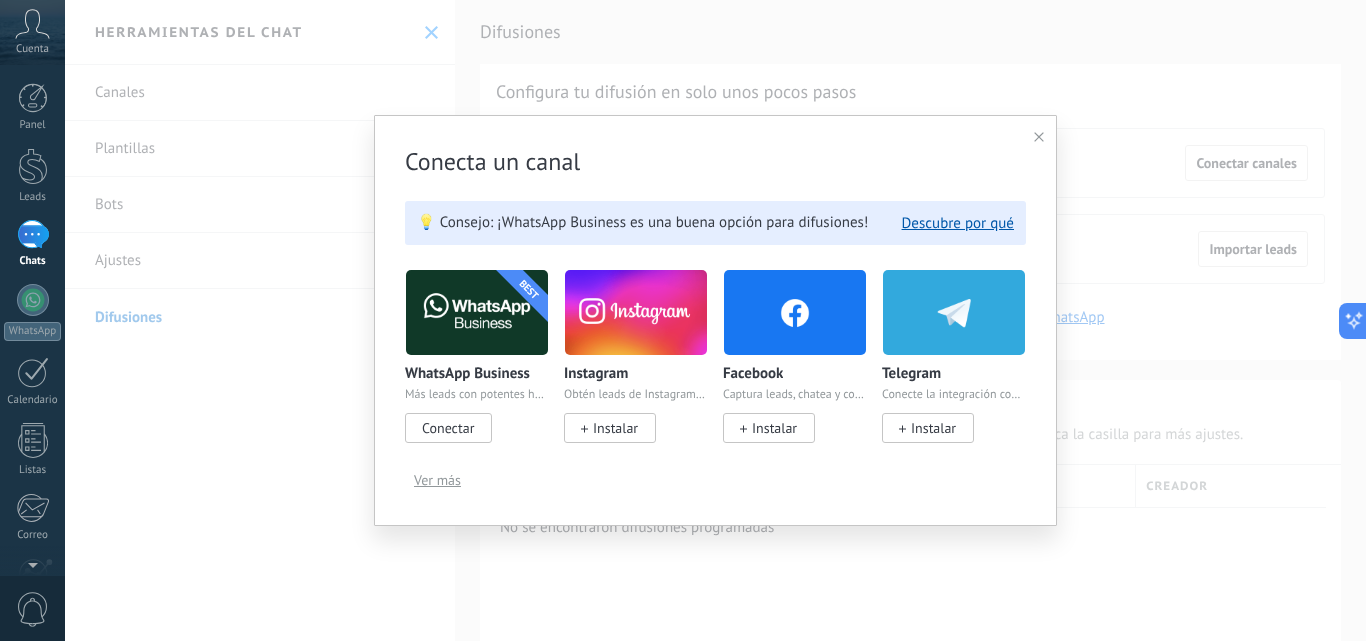click on "Conectar" at bounding box center [448, 428] 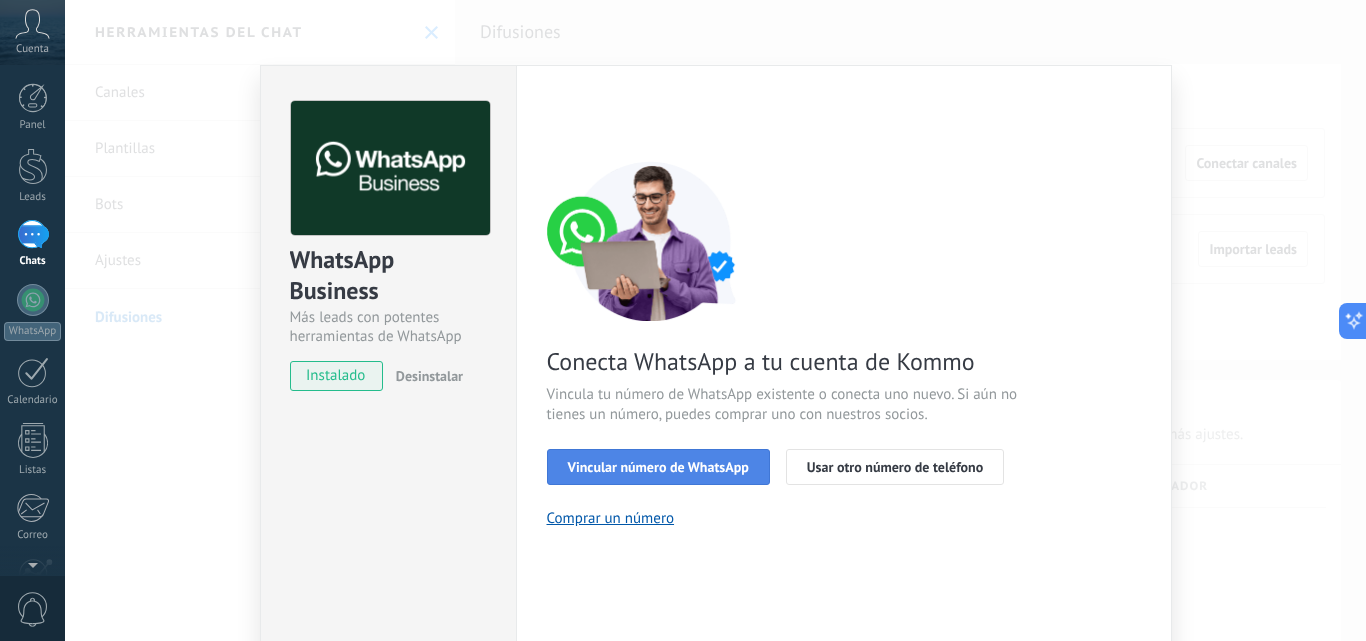 click on "Vincular número de WhatsApp" at bounding box center (658, 467) 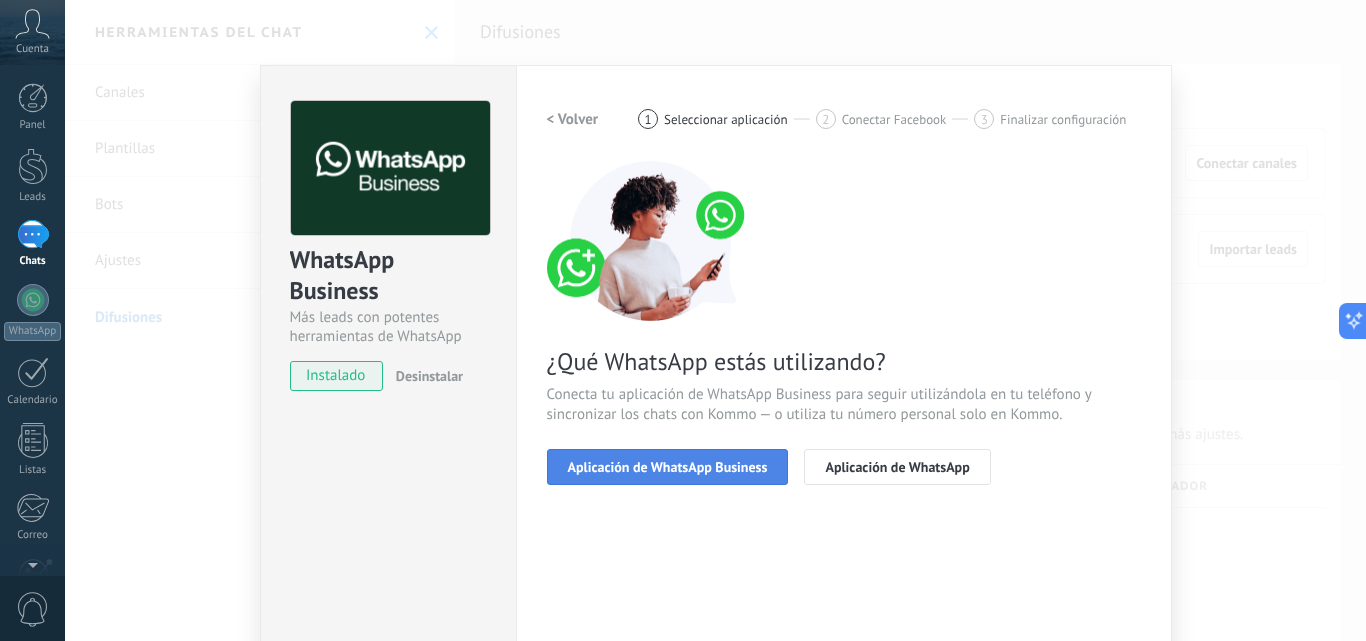 click on "Aplicación de WhatsApp Business" at bounding box center (668, 467) 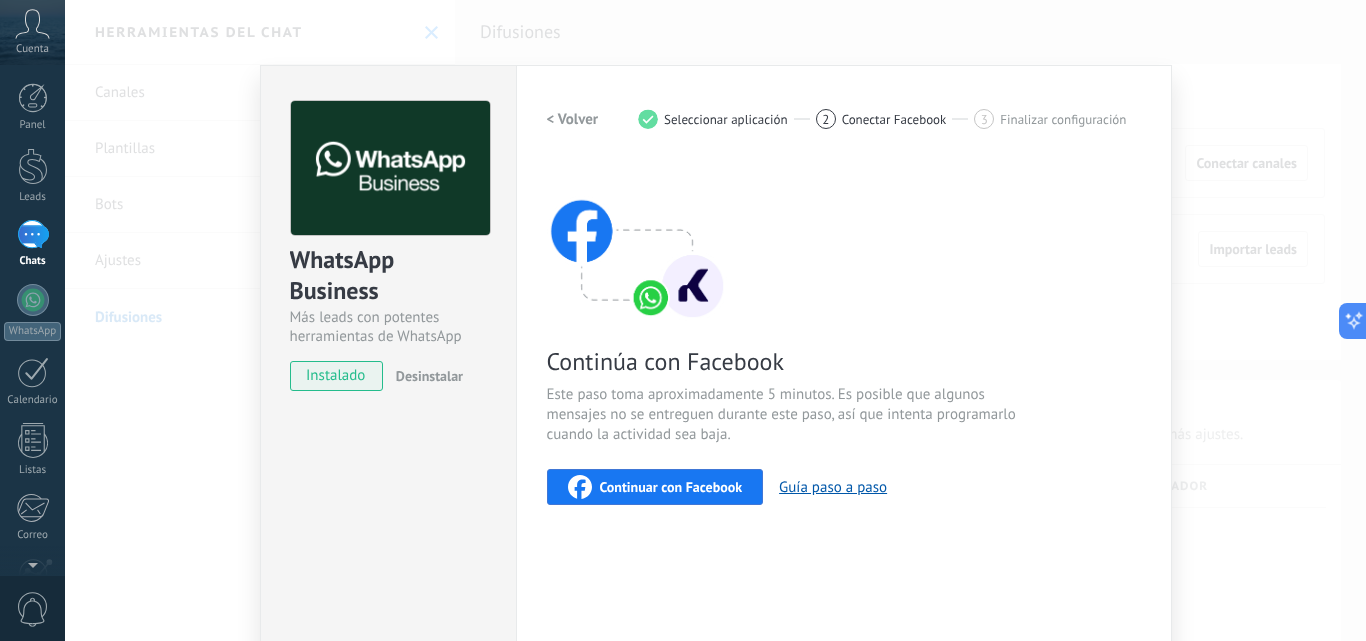 click on "Continuar con Facebook Guía paso a paso" at bounding box center (844, 487) 